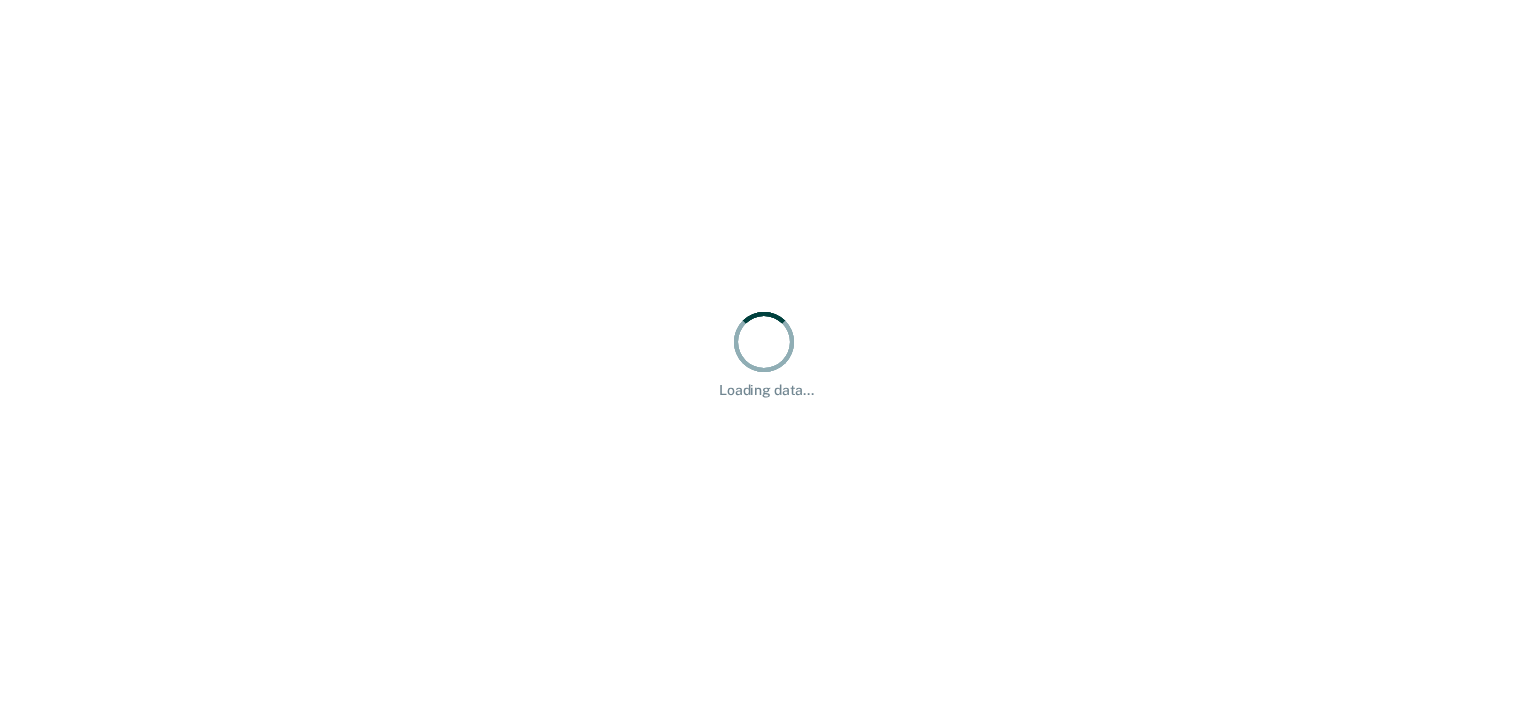 scroll, scrollTop: 0, scrollLeft: 0, axis: both 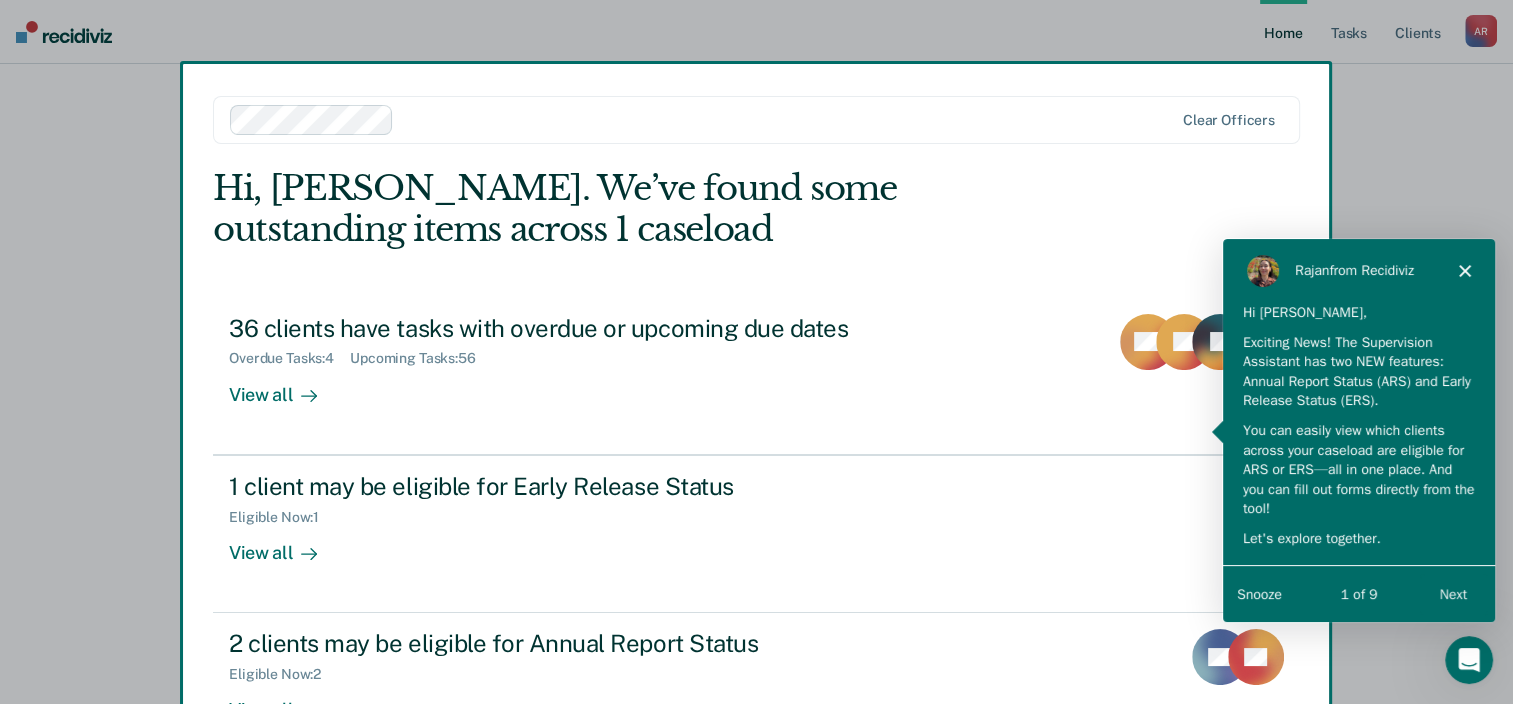 click at bounding box center [756, 352] 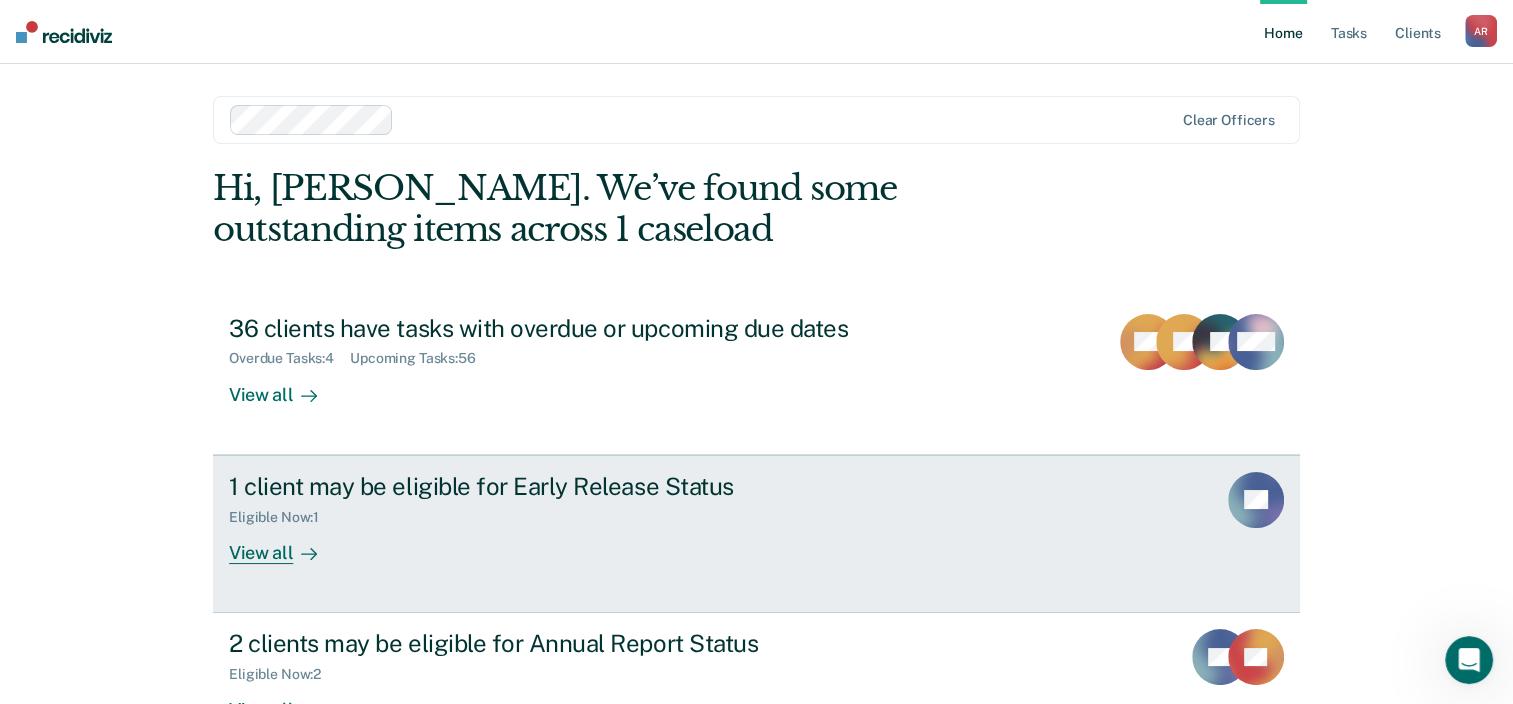 click on "View all" at bounding box center [285, 544] 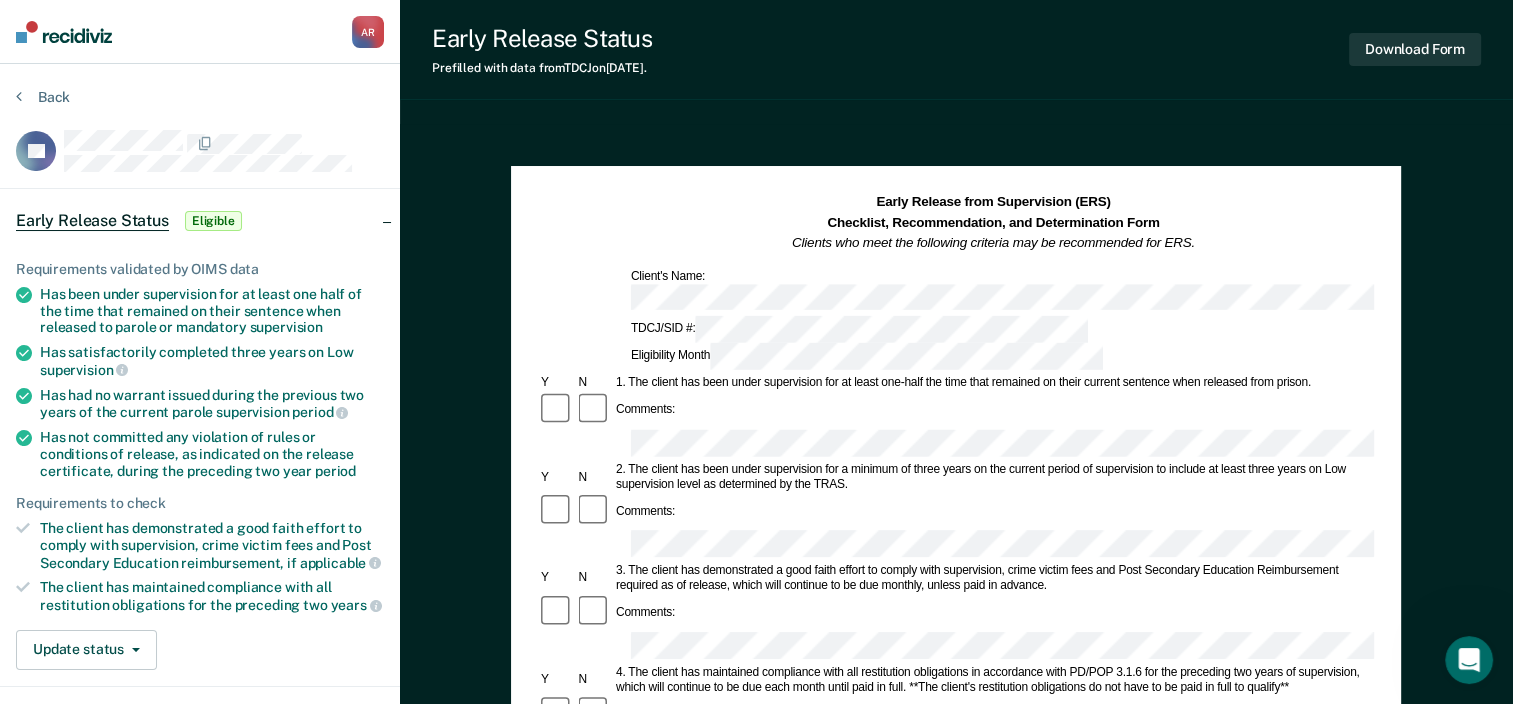 scroll, scrollTop: 0, scrollLeft: 0, axis: both 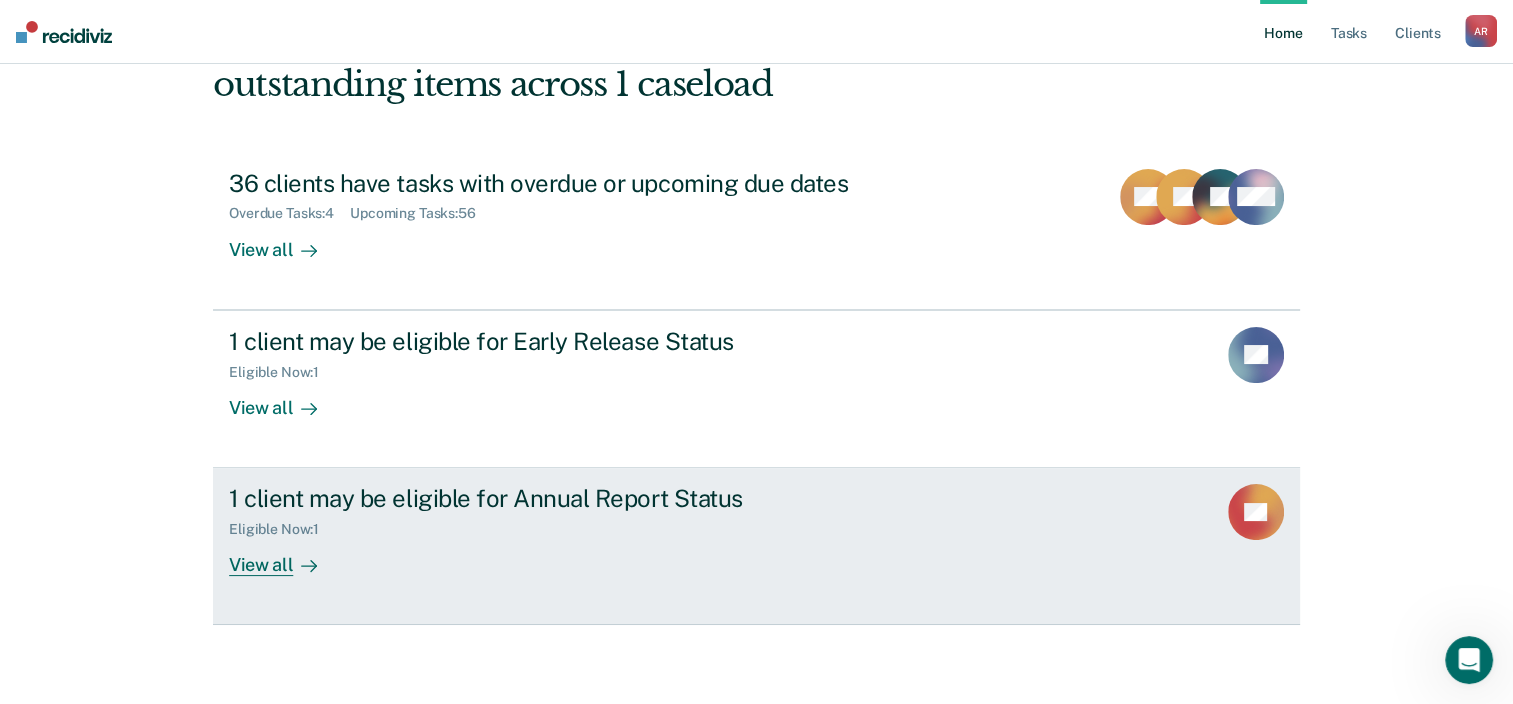 click on "View all" at bounding box center (285, 557) 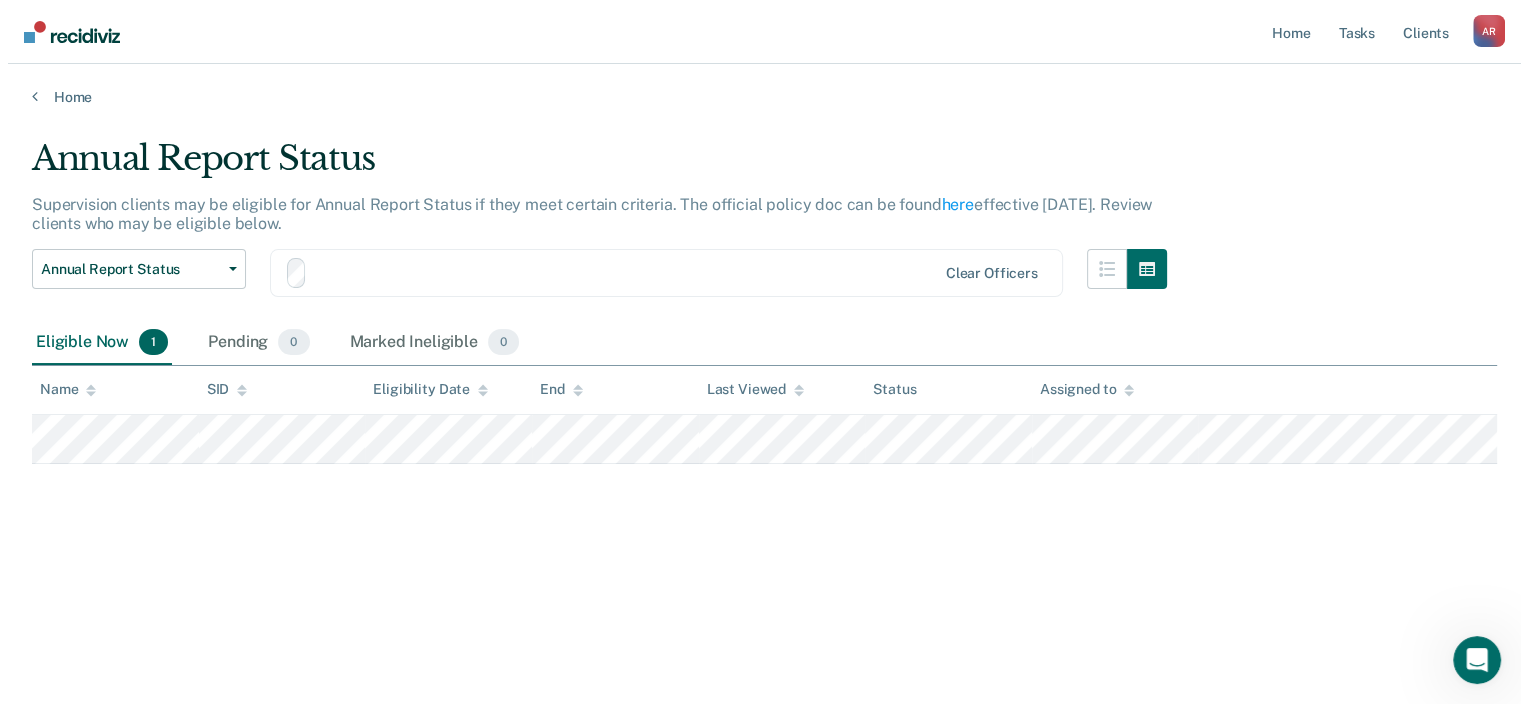 scroll, scrollTop: 0, scrollLeft: 0, axis: both 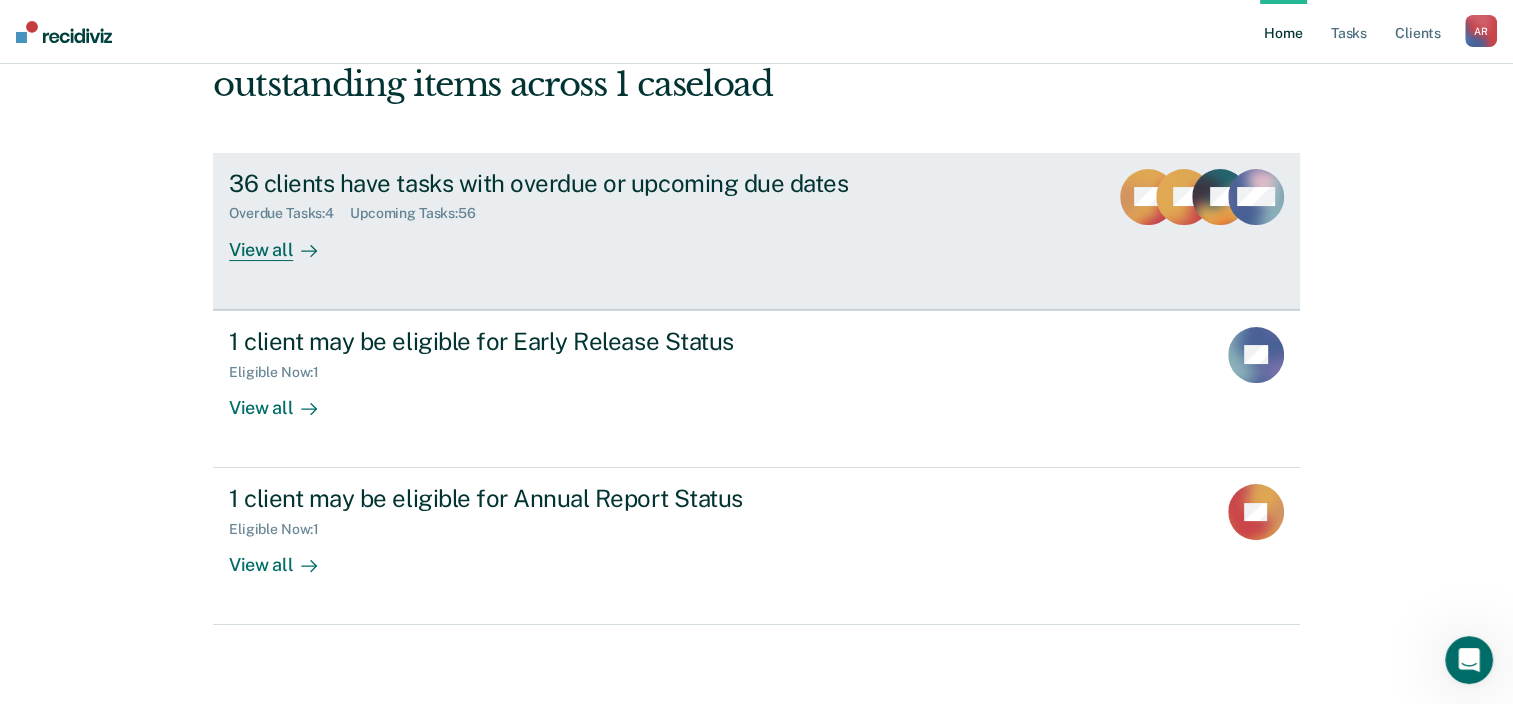 click on "View all" at bounding box center (285, 241) 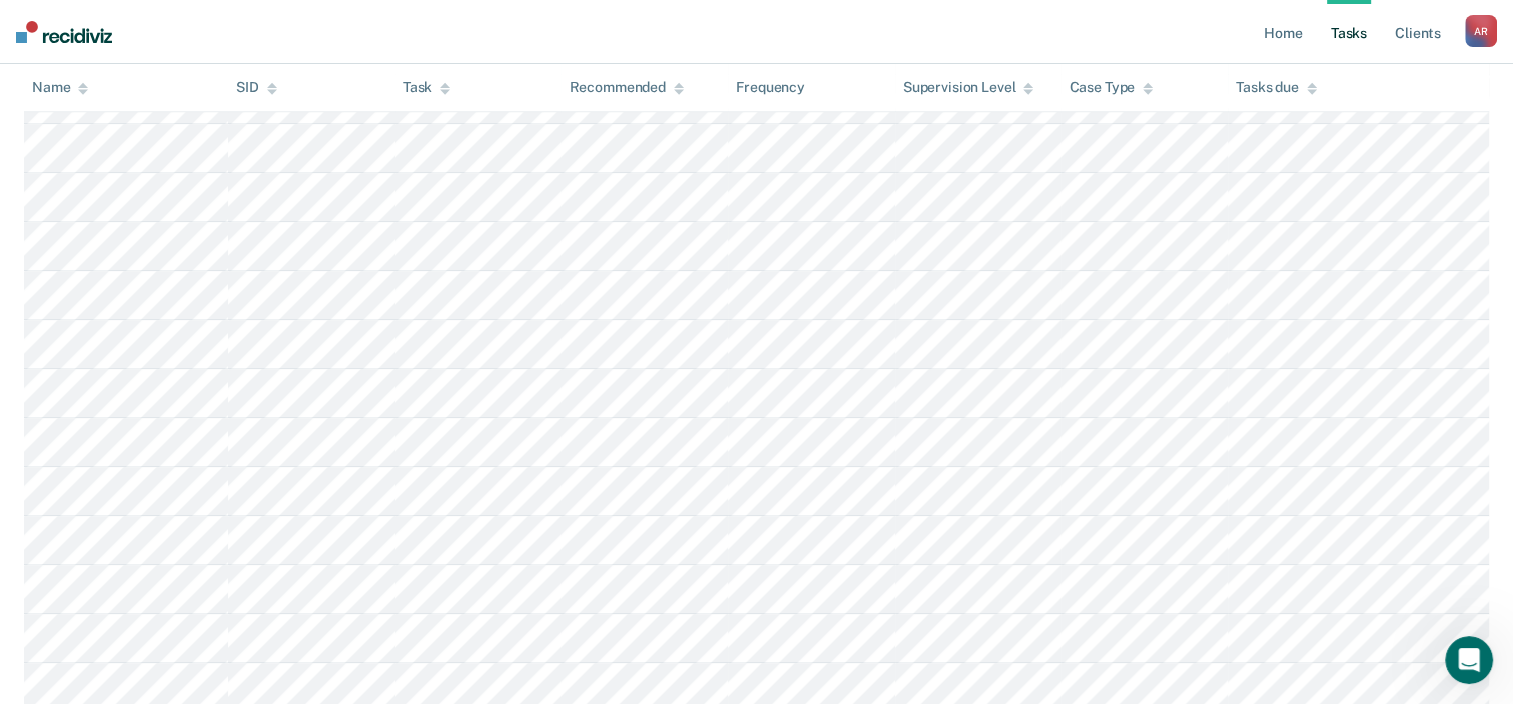 scroll, scrollTop: 1700, scrollLeft: 0, axis: vertical 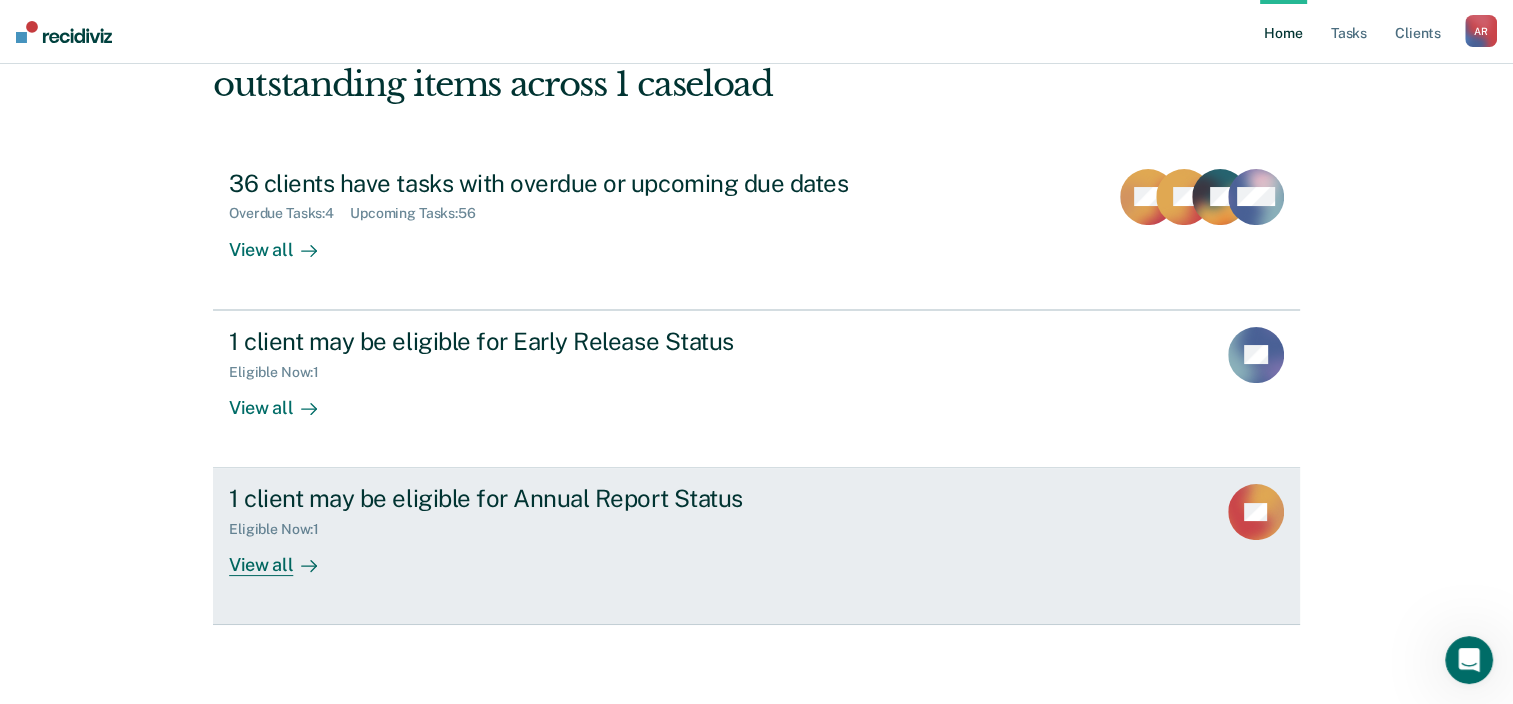 click on "Eligible Now :  1" at bounding box center (580, 525) 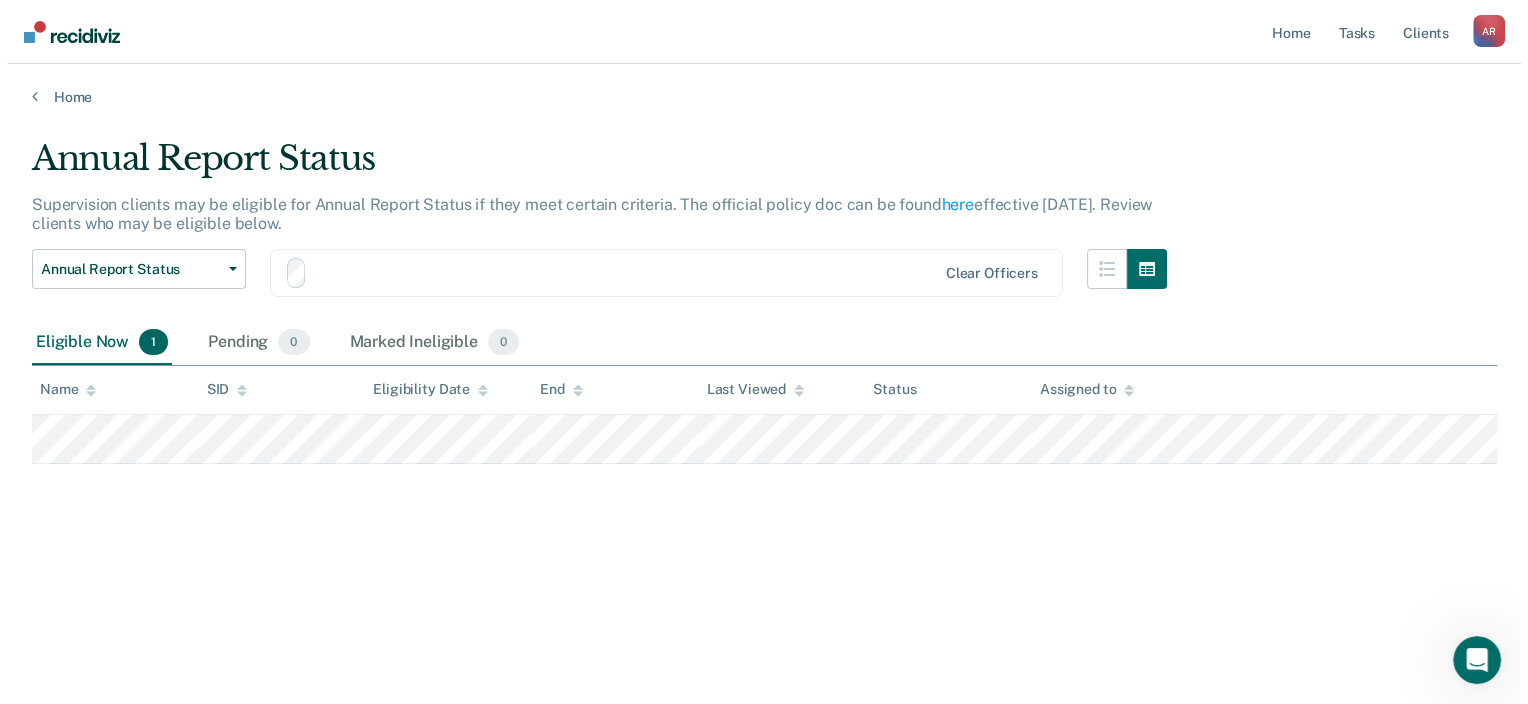 scroll, scrollTop: 0, scrollLeft: 0, axis: both 